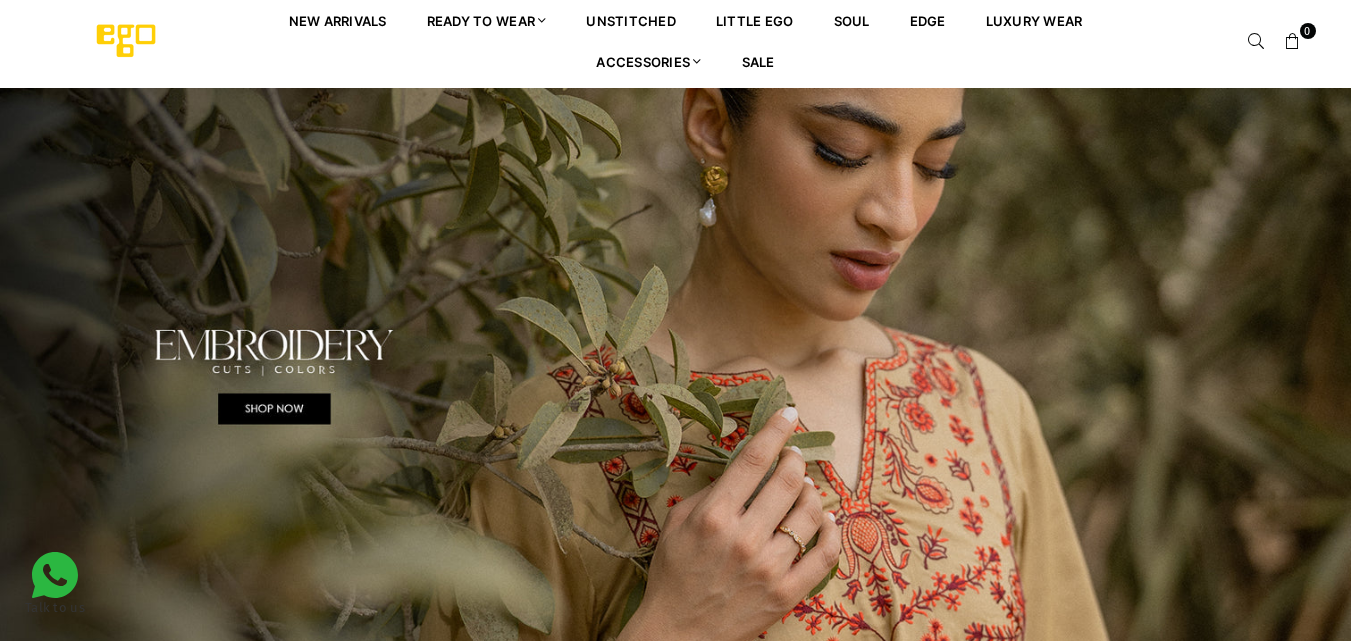 scroll, scrollTop: 0, scrollLeft: 0, axis: both 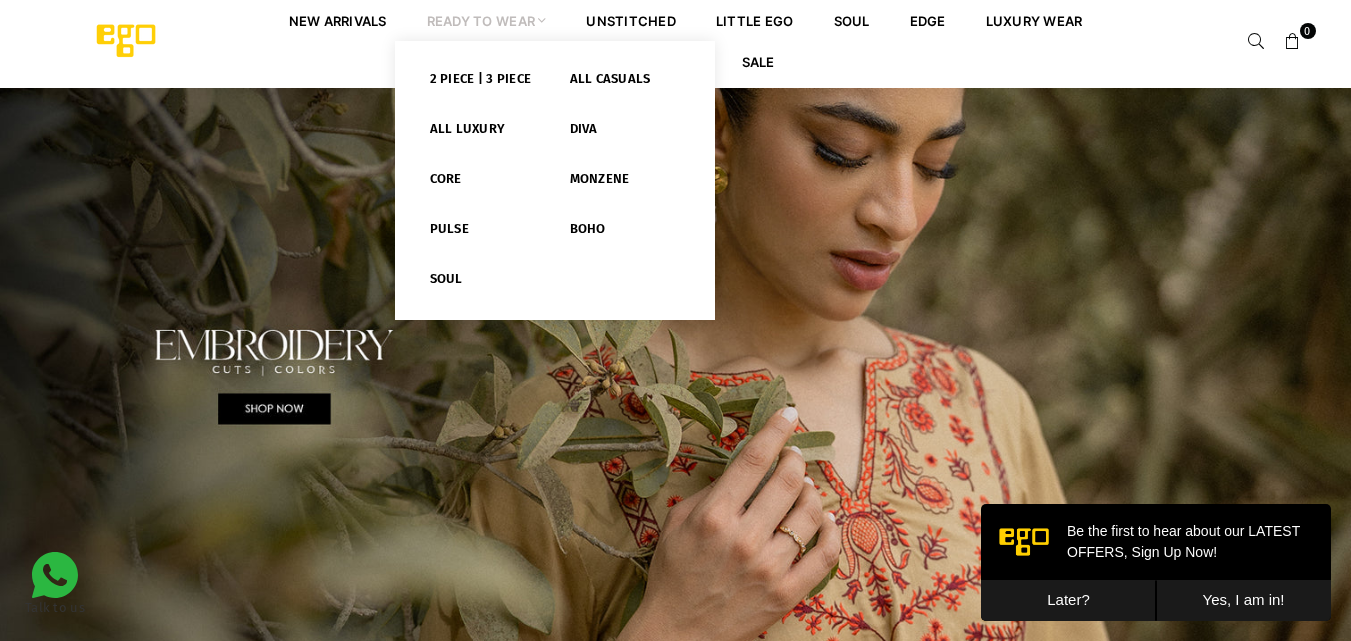 click at bounding box center (542, 20) 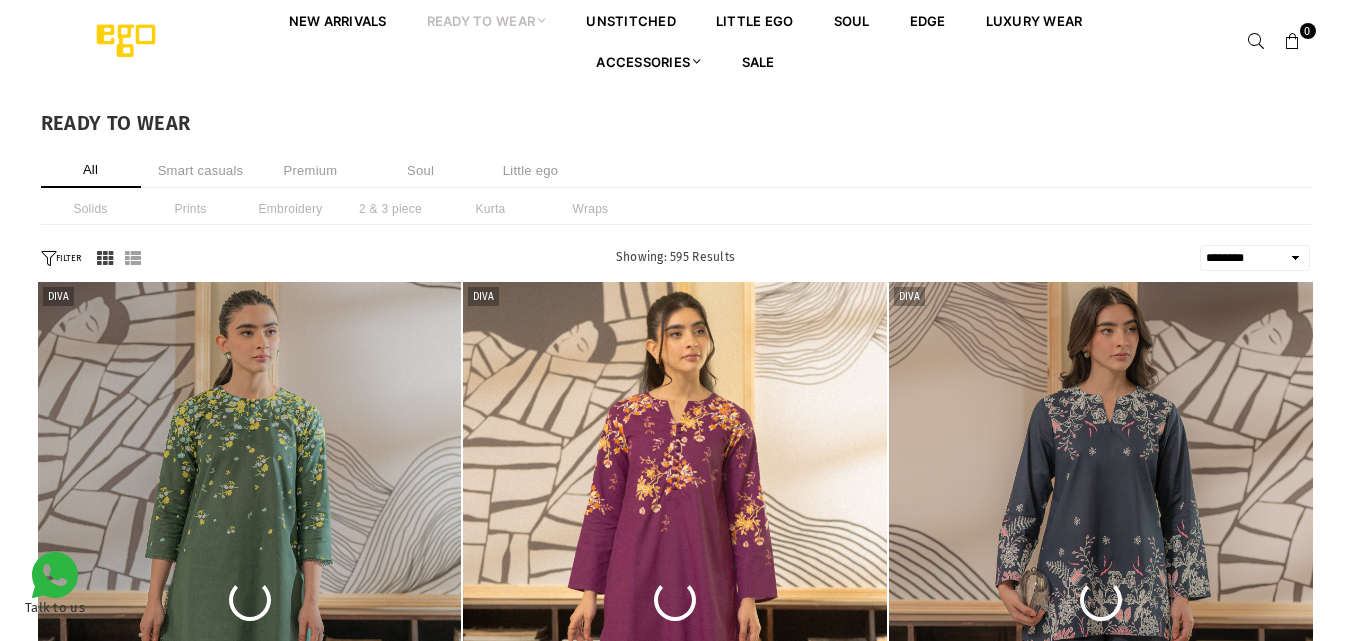 select on "******" 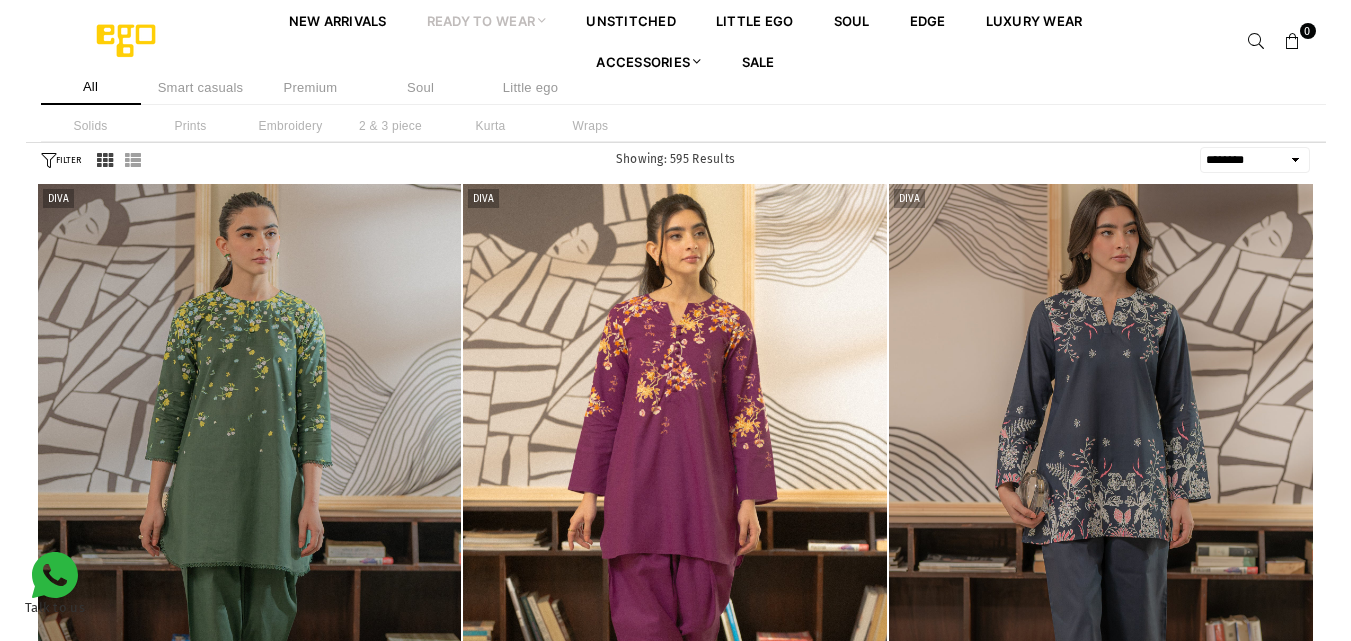 scroll, scrollTop: 449, scrollLeft: 0, axis: vertical 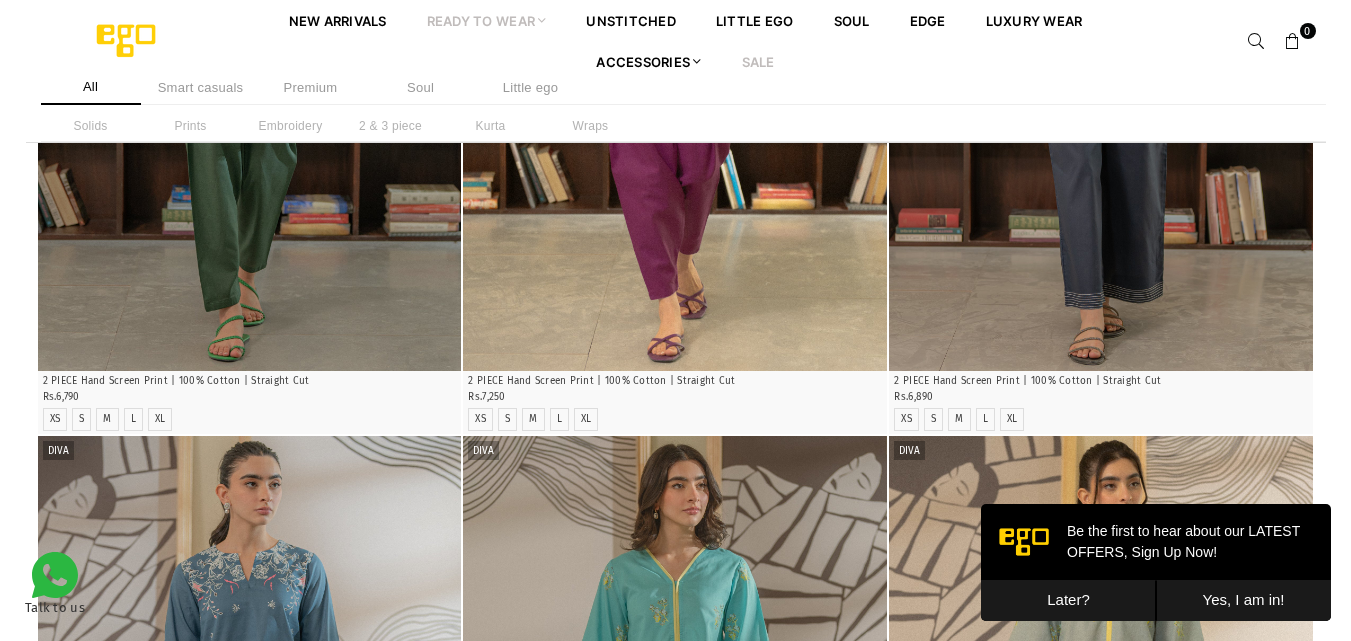 click on "Sale" at bounding box center (758, 61) 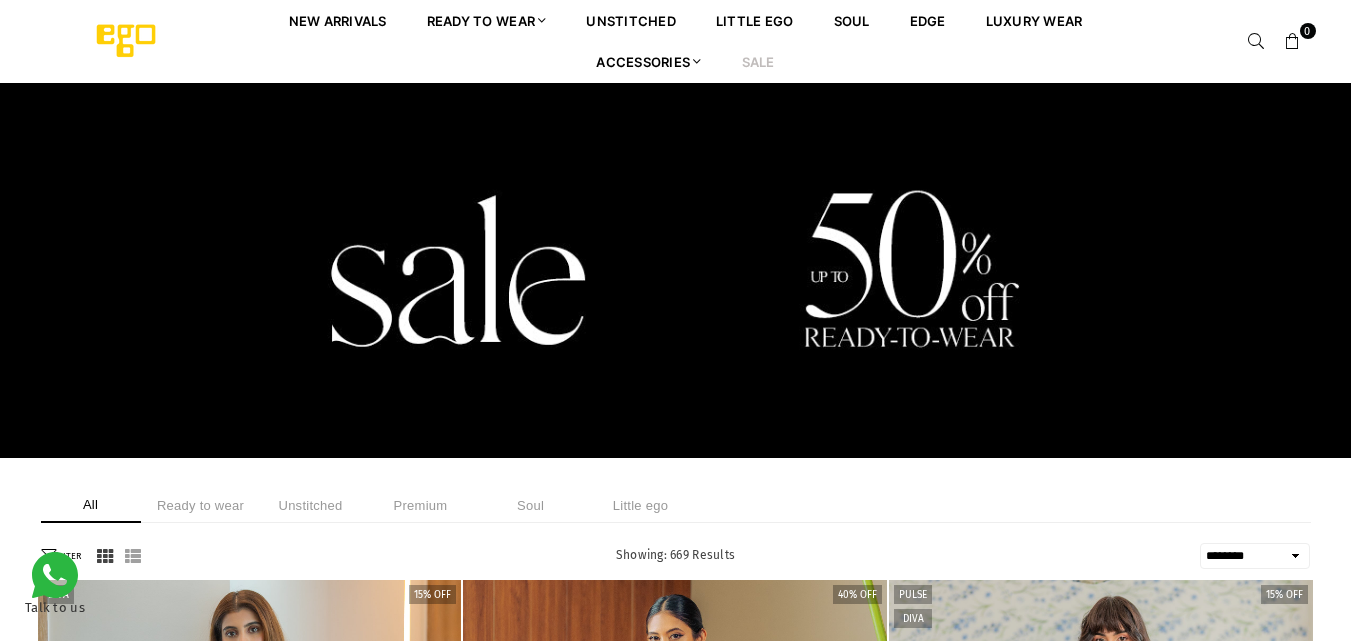 select on "******" 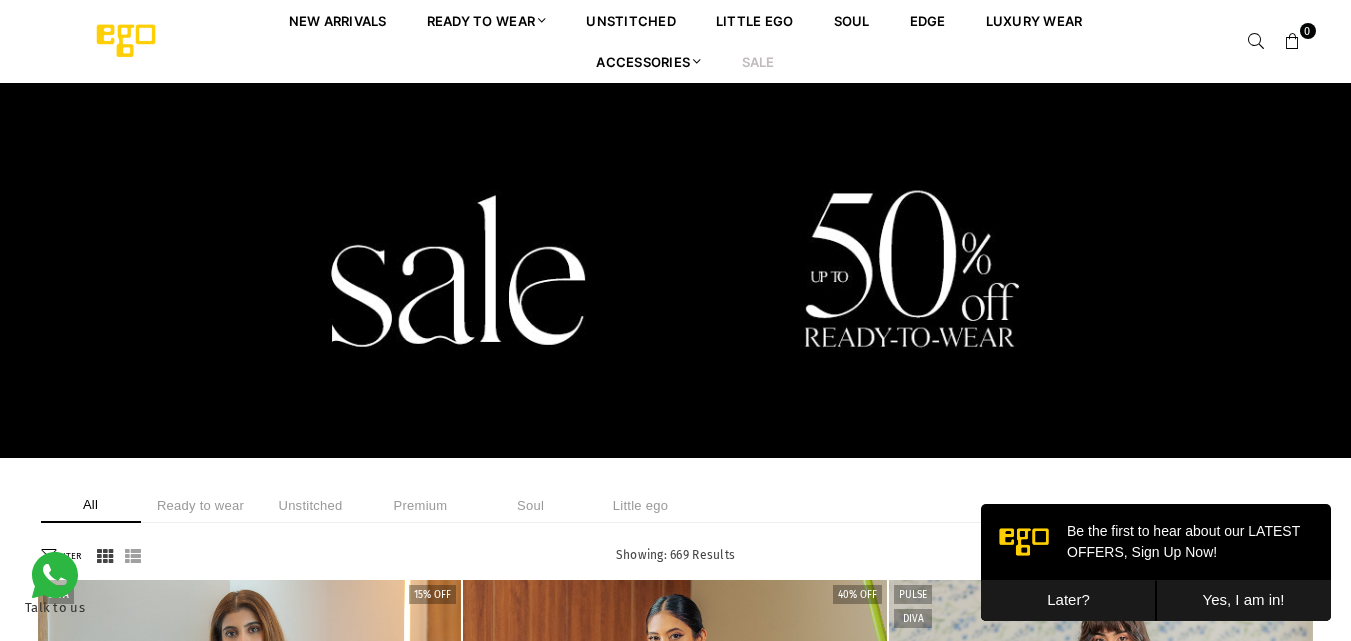 scroll, scrollTop: 0, scrollLeft: 0, axis: both 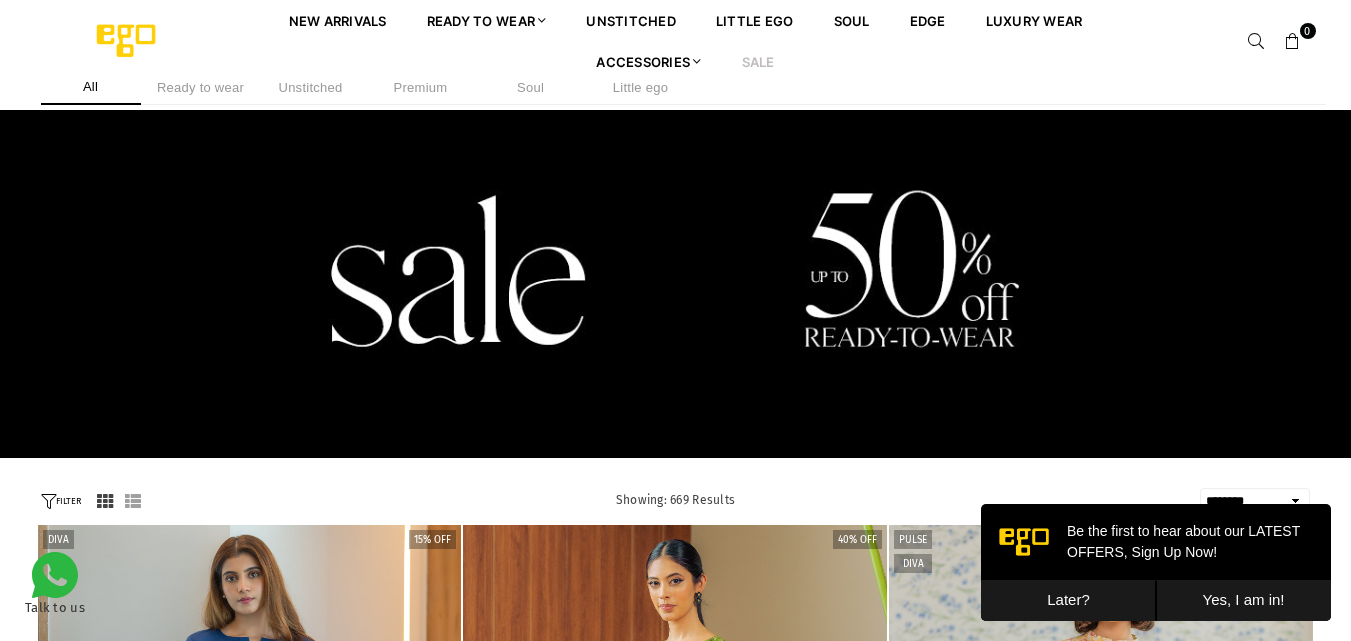 click on "Ready to wear" at bounding box center [201, 87] 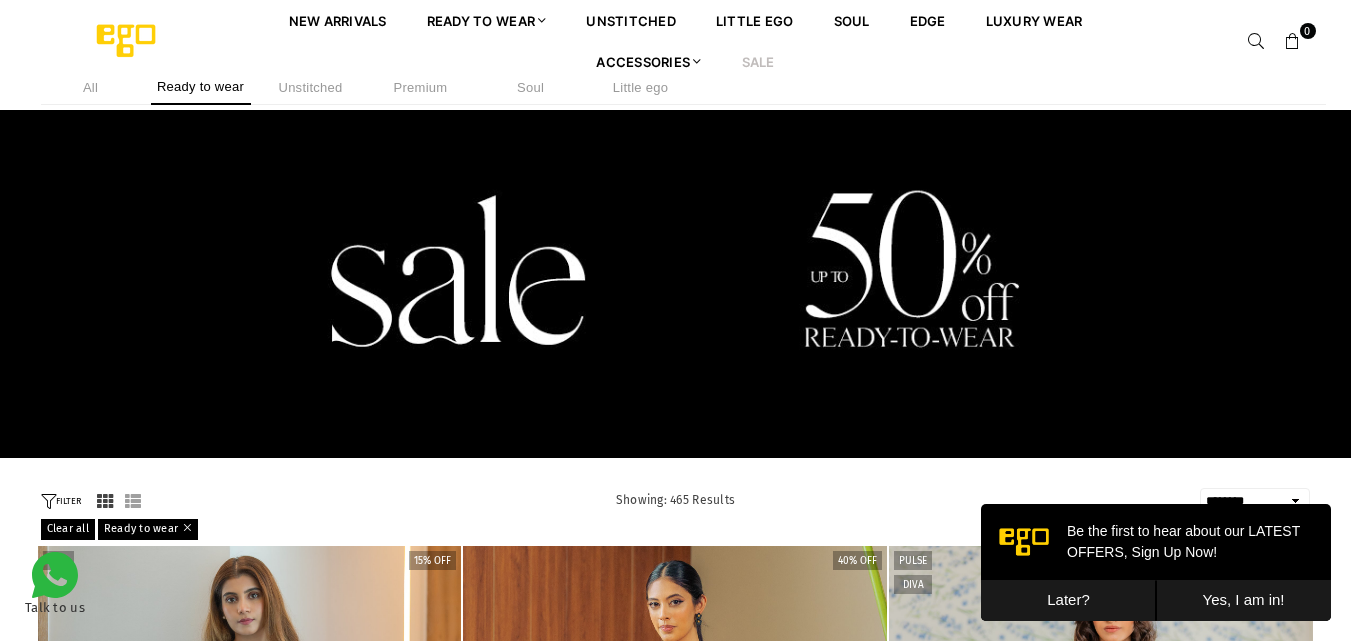 click on "Ready to wear" at bounding box center (201, 87) 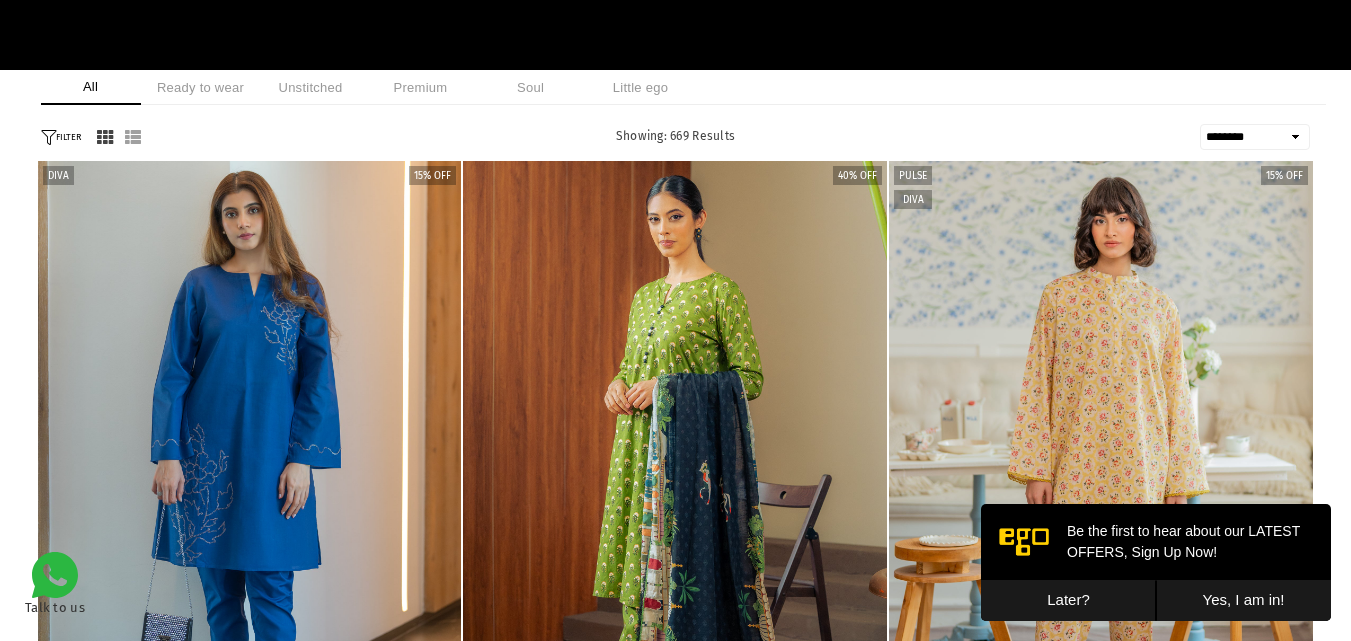 scroll, scrollTop: 495, scrollLeft: 0, axis: vertical 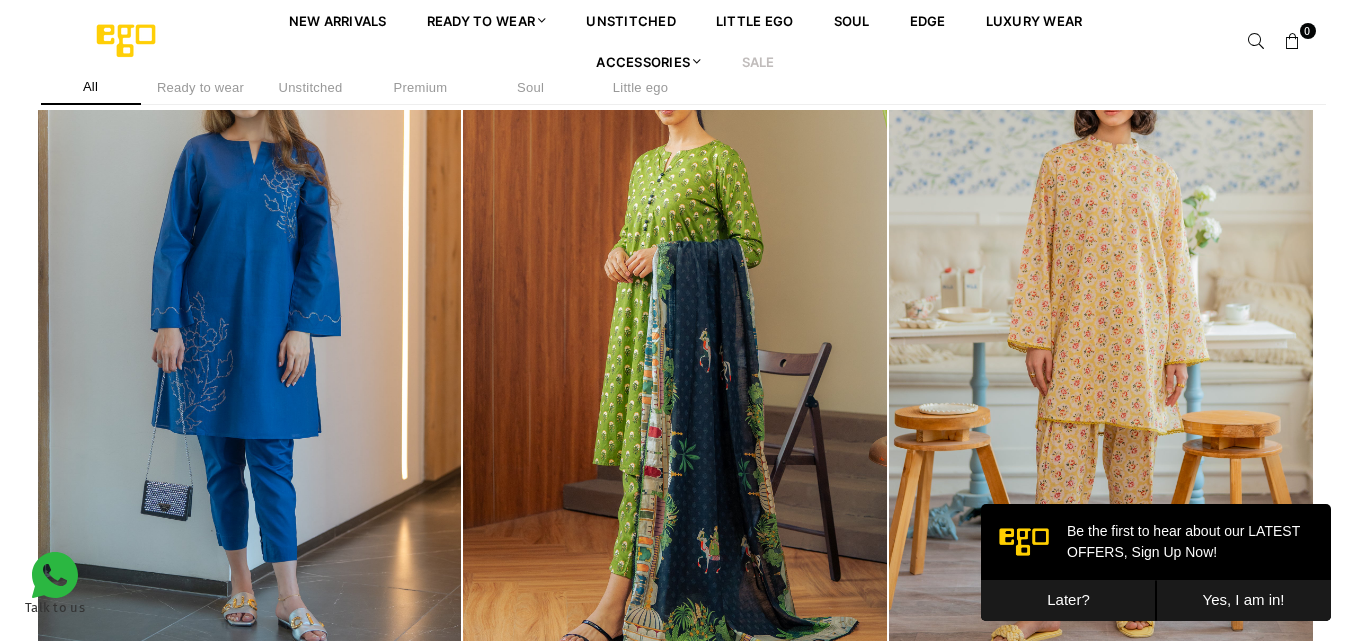 click on "Later?" at bounding box center (1068, 600) 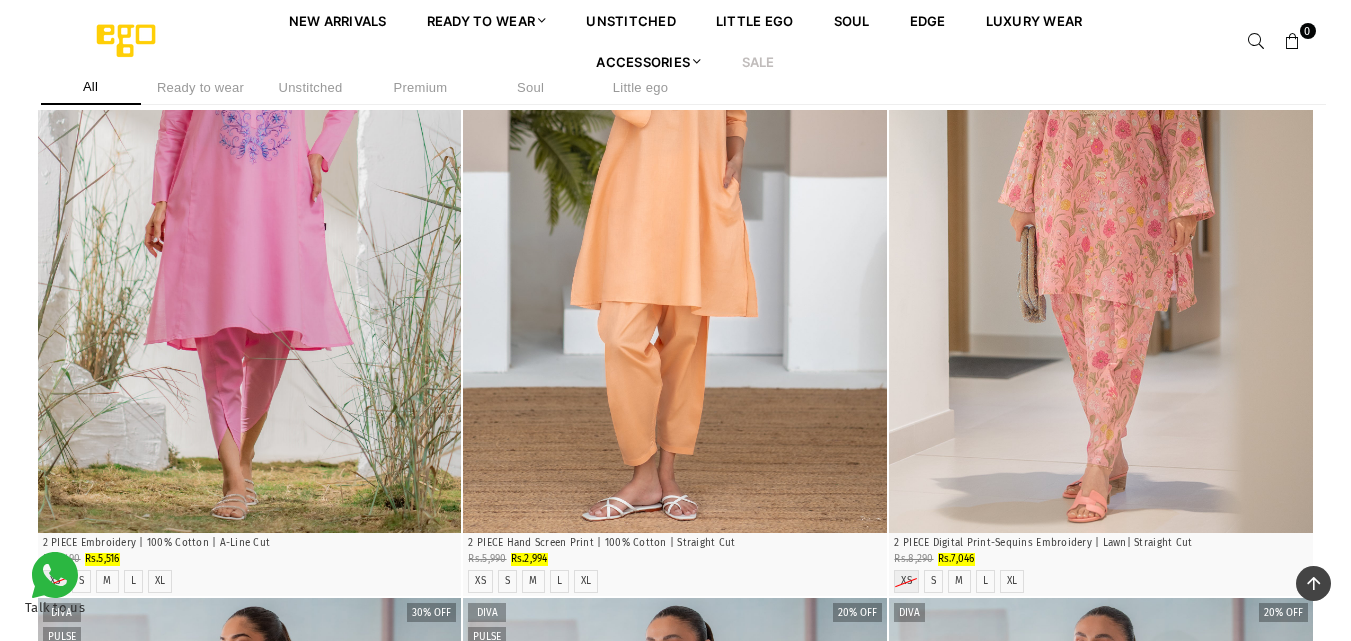 scroll, scrollTop: 1341, scrollLeft: 0, axis: vertical 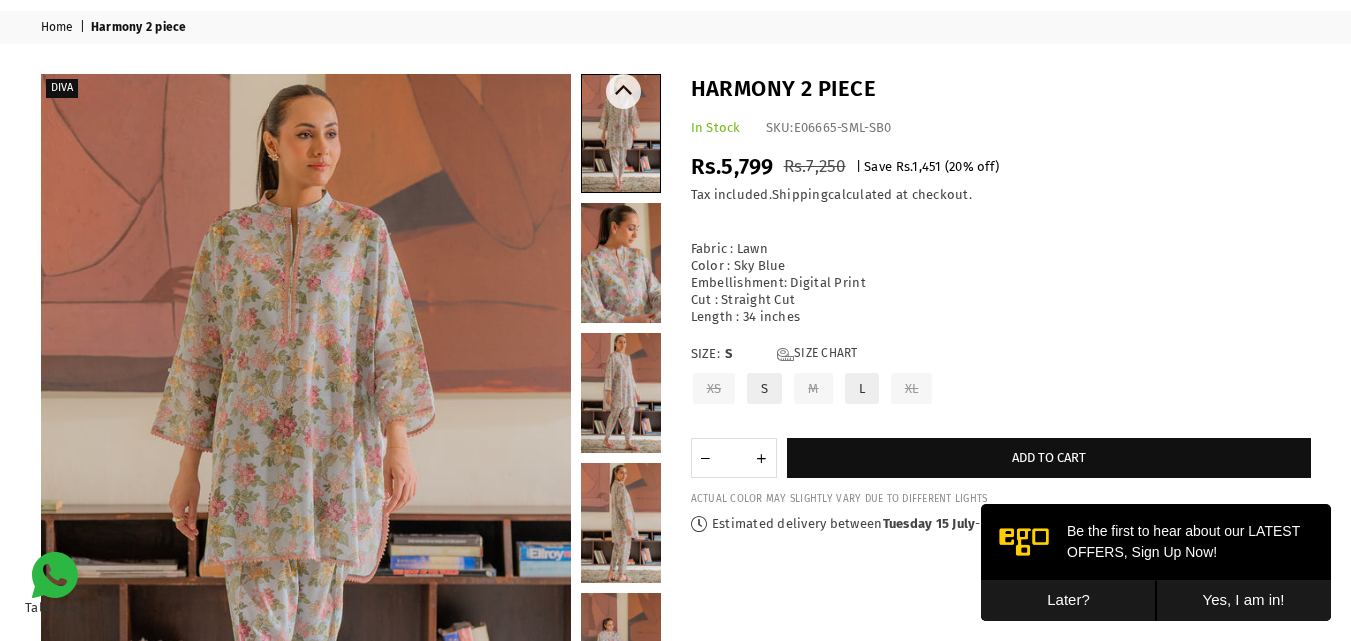 click at bounding box center (621, 133) 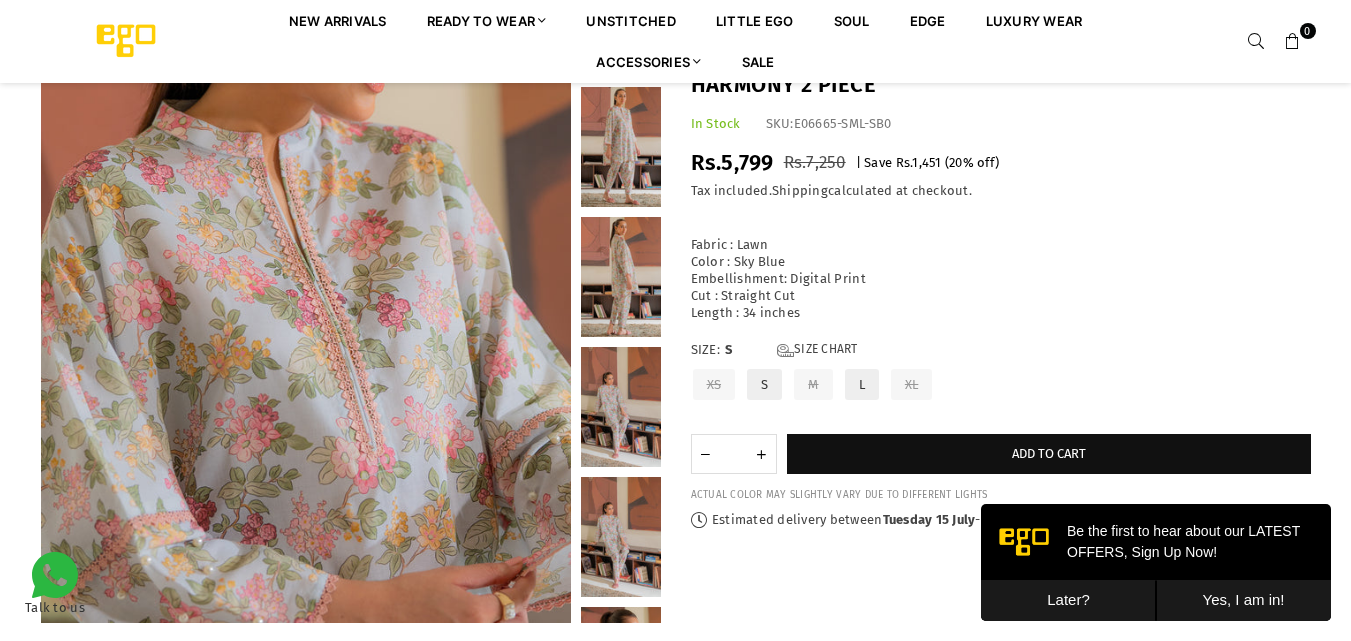 scroll, scrollTop: 337, scrollLeft: 0, axis: vertical 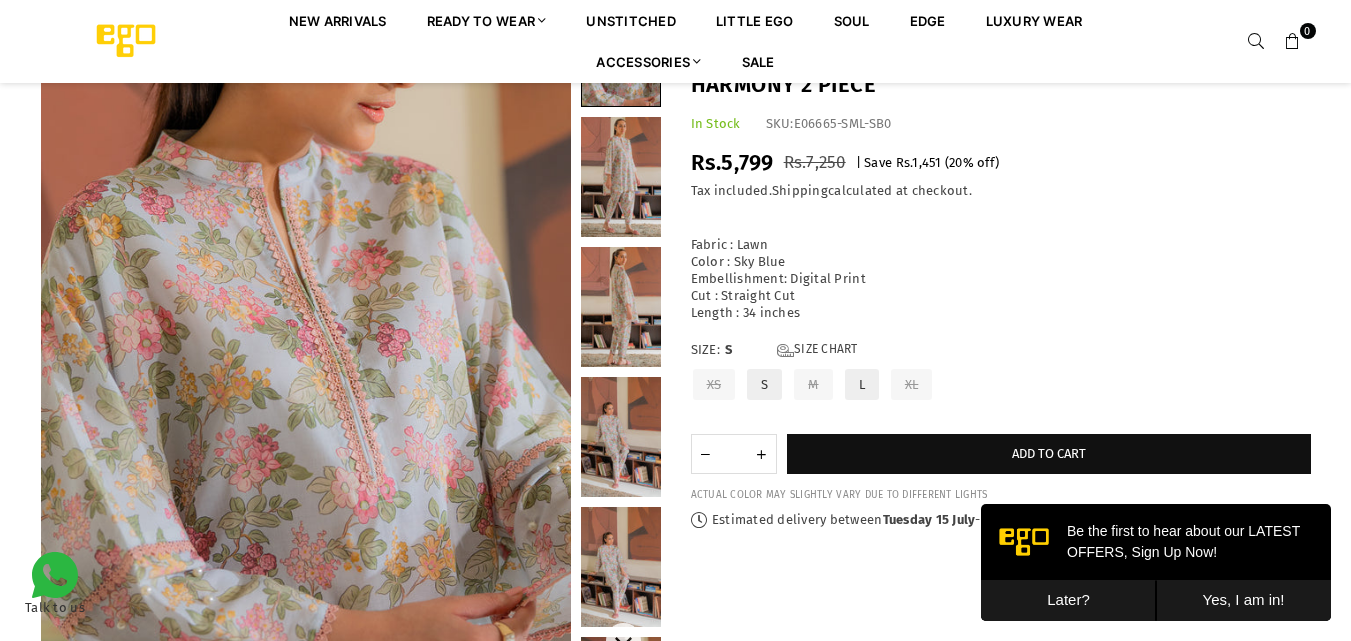 click at bounding box center [621, 177] 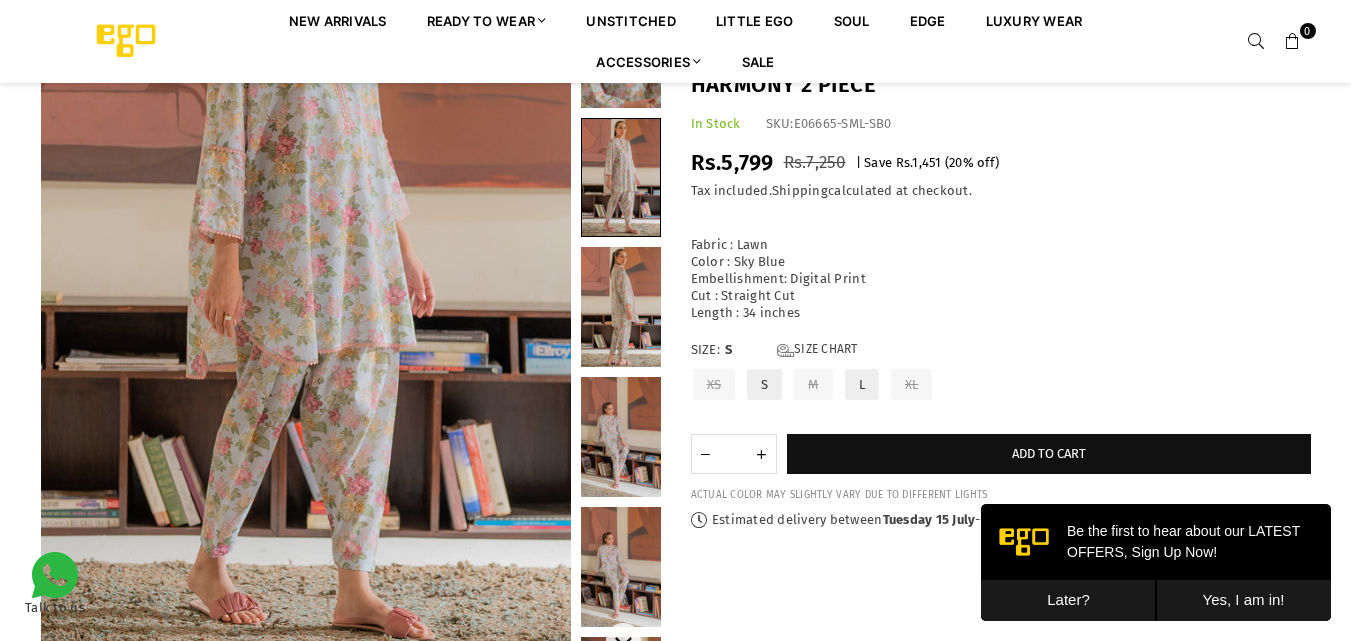 click at bounding box center (621, 307) 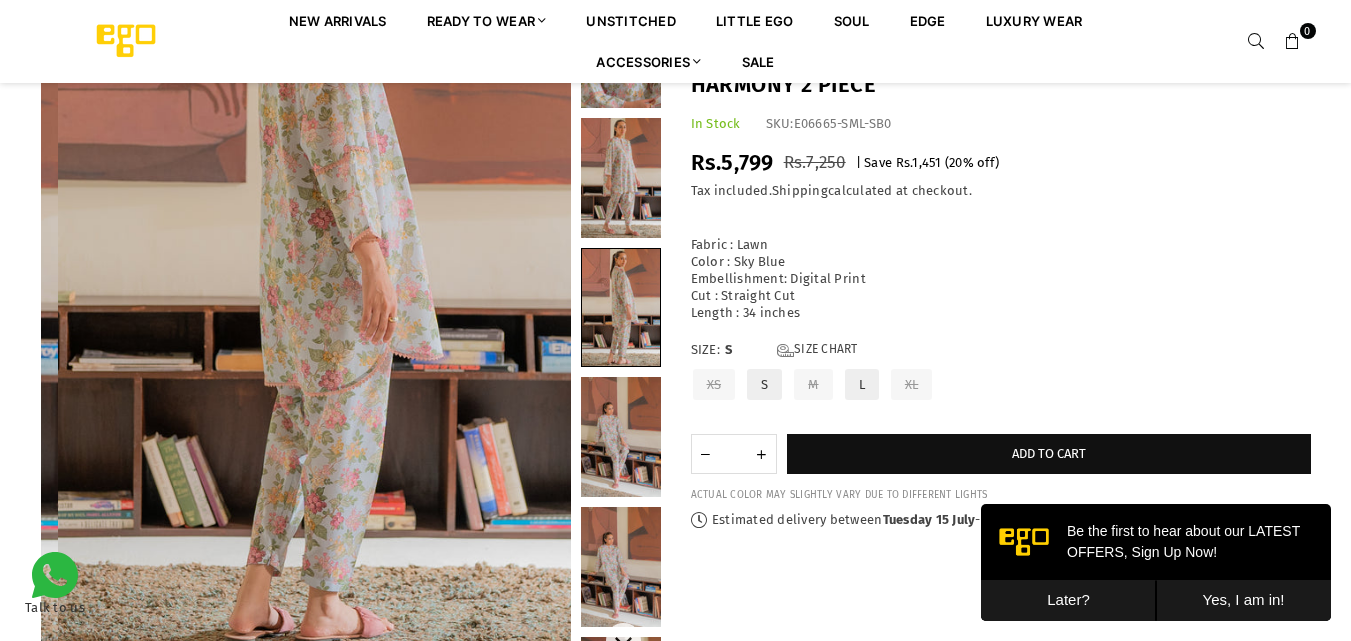 scroll, scrollTop: 24, scrollLeft: 0, axis: vertical 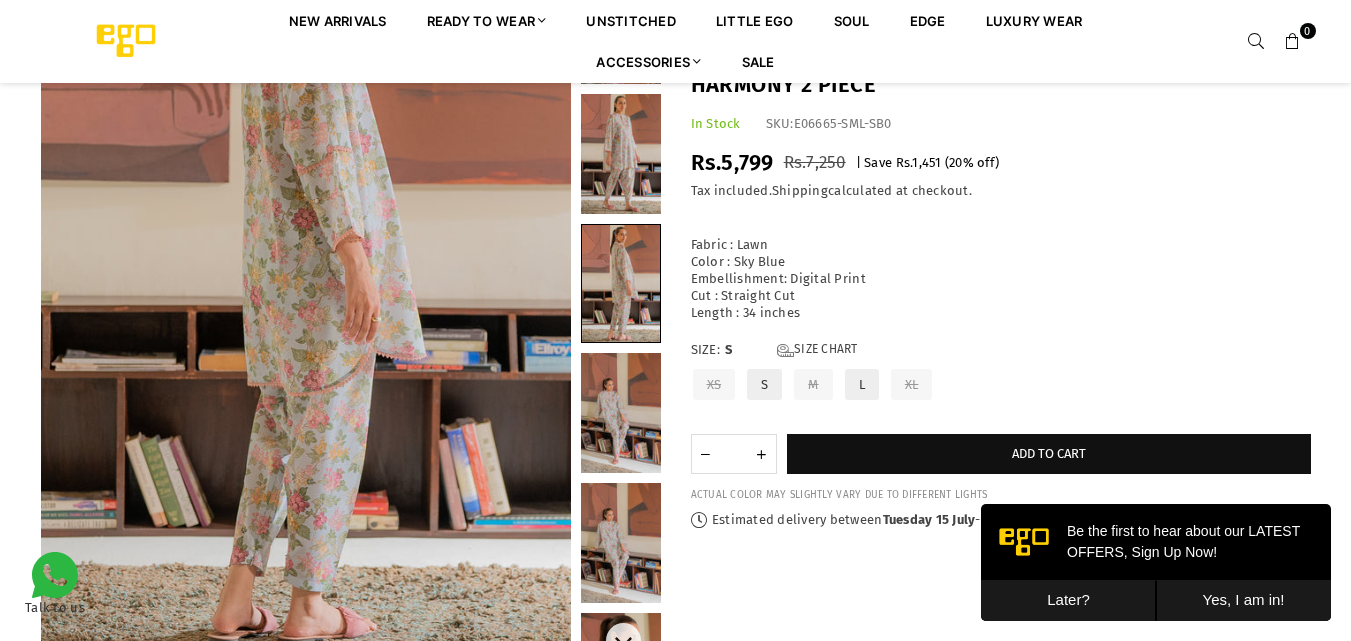 click at bounding box center [621, 413] 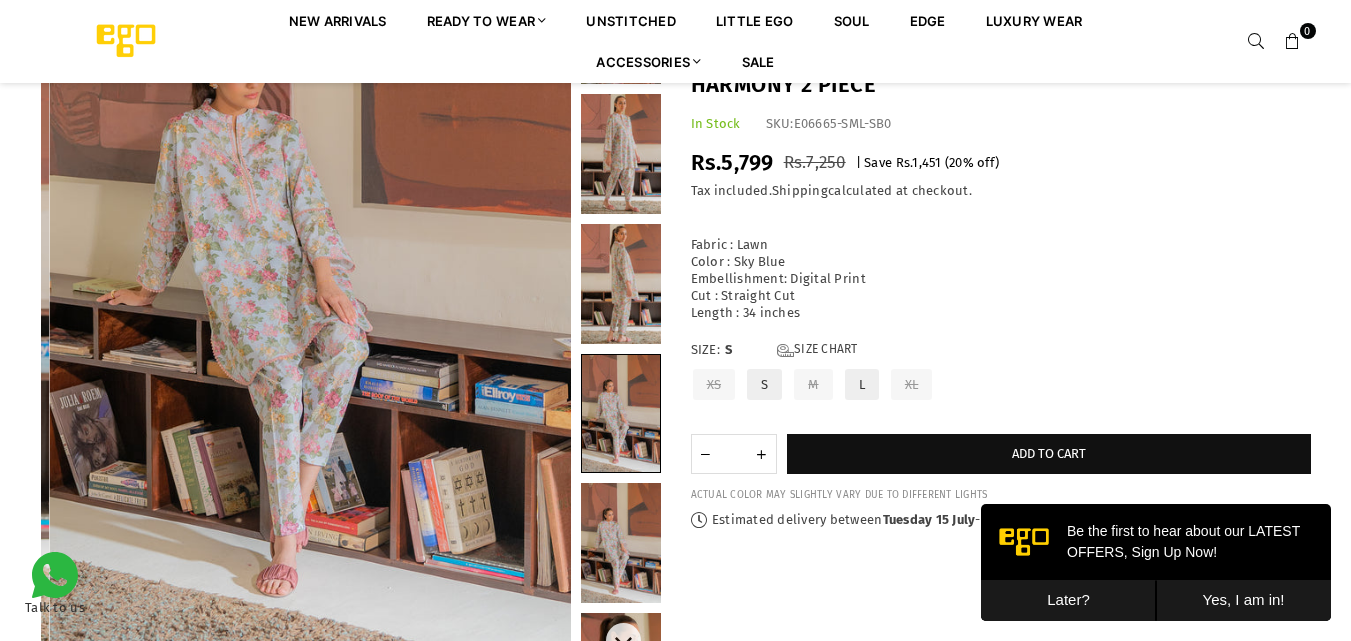 scroll, scrollTop: 154, scrollLeft: 0, axis: vertical 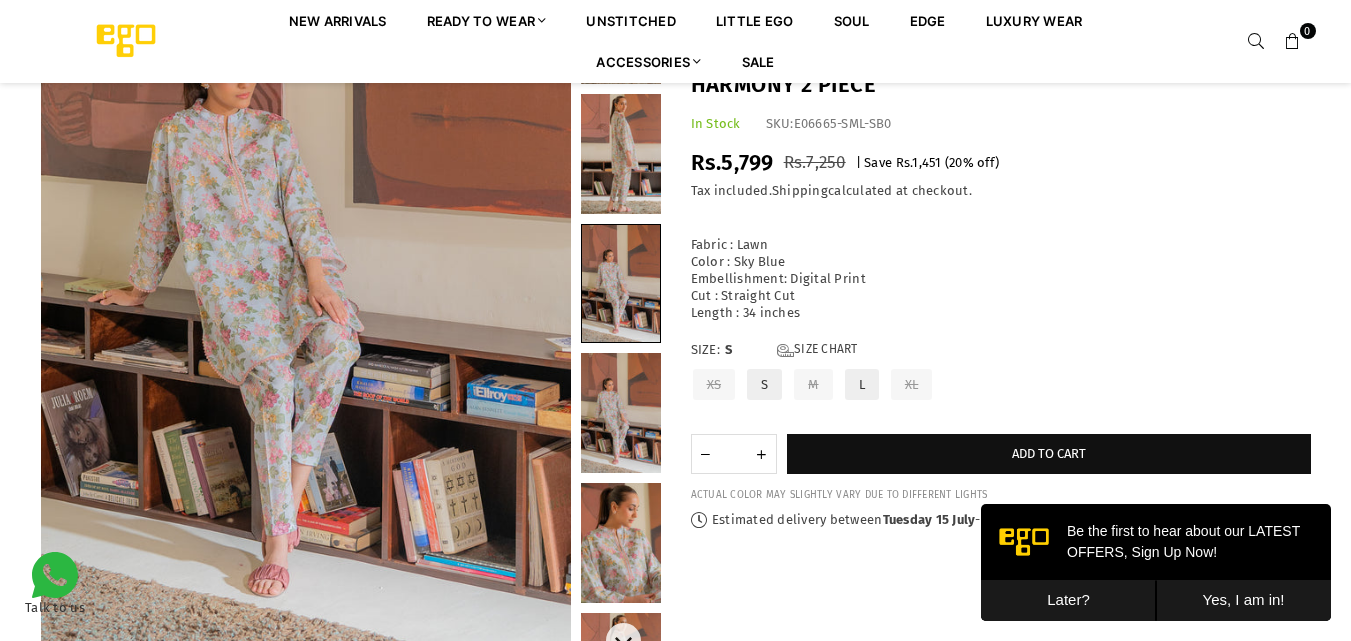 click at bounding box center (621, 413) 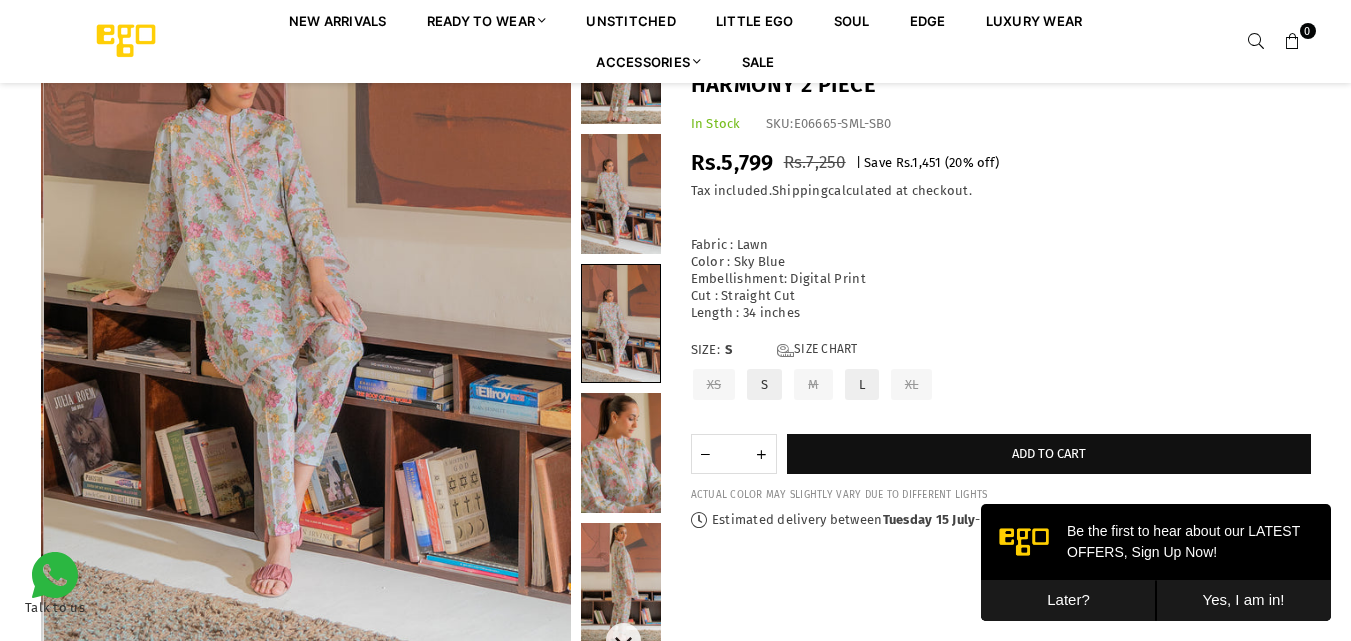 scroll, scrollTop: 284, scrollLeft: 0, axis: vertical 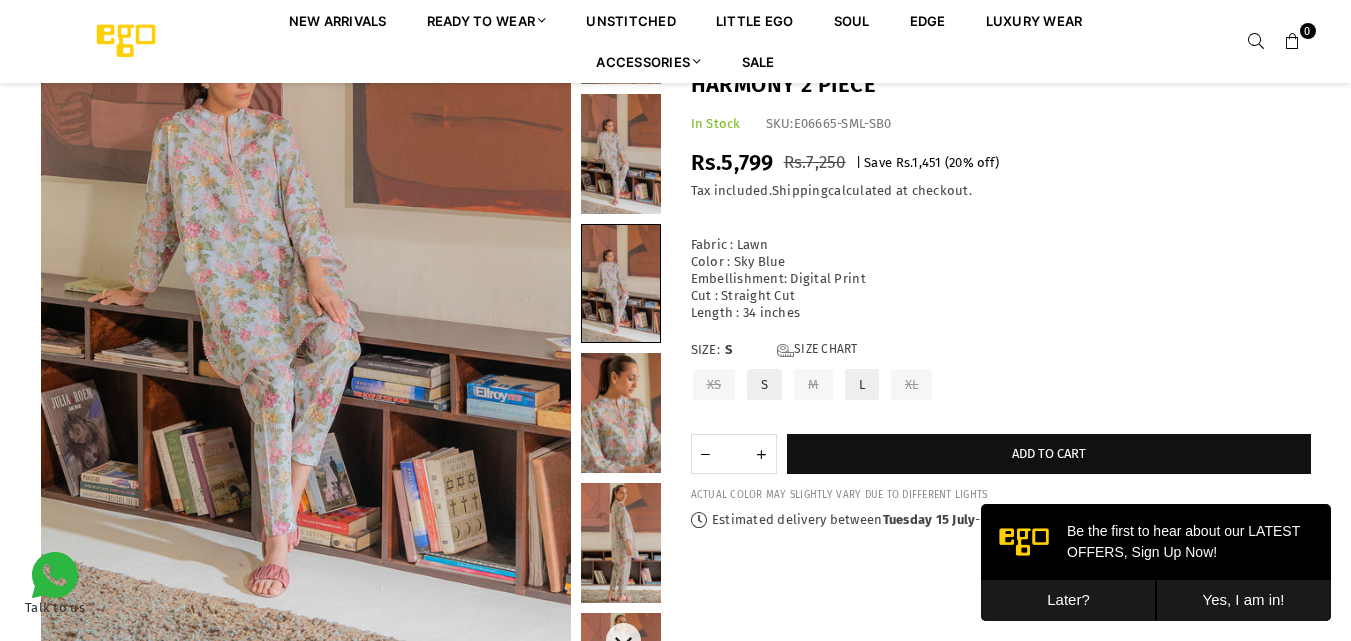 click at bounding box center (621, 413) 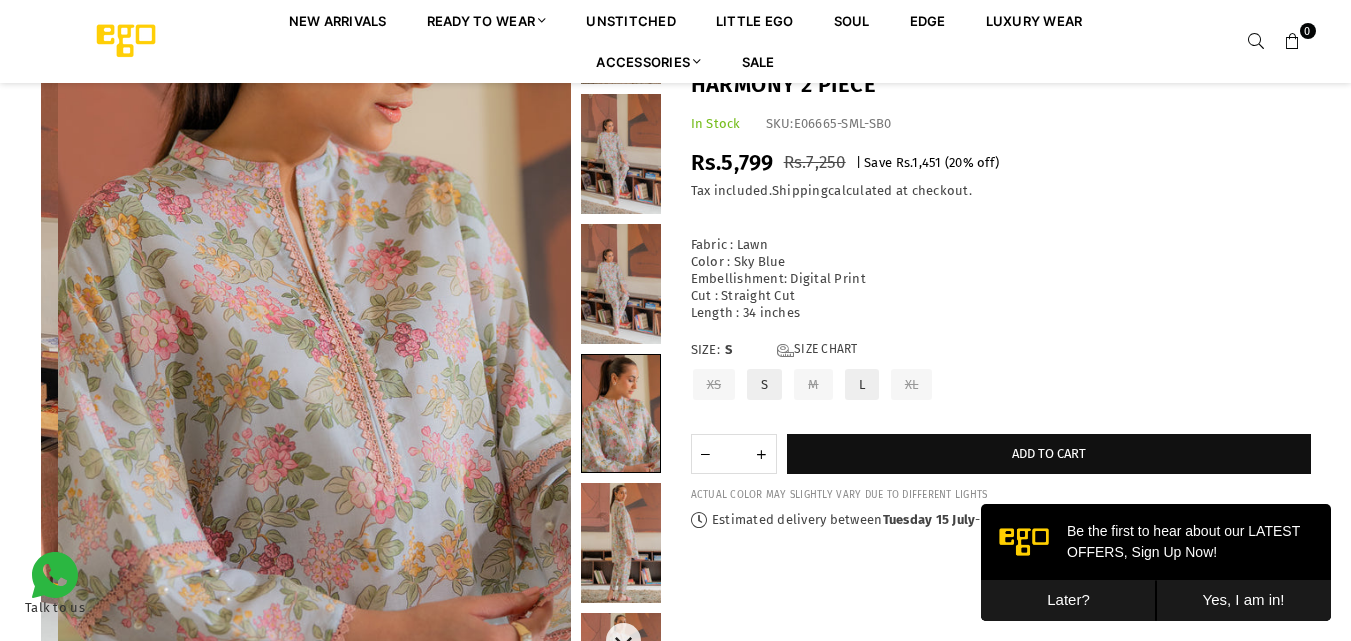 scroll, scrollTop: 414, scrollLeft: 0, axis: vertical 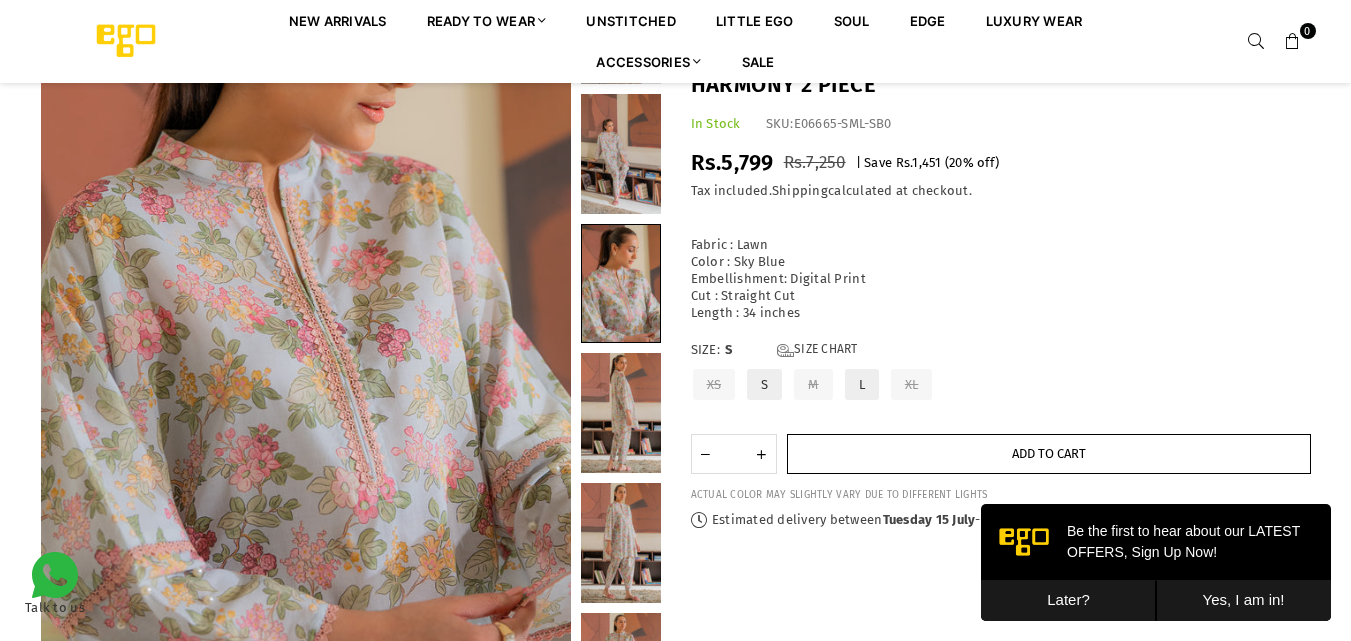 click on "Add to cart" at bounding box center (1049, 453) 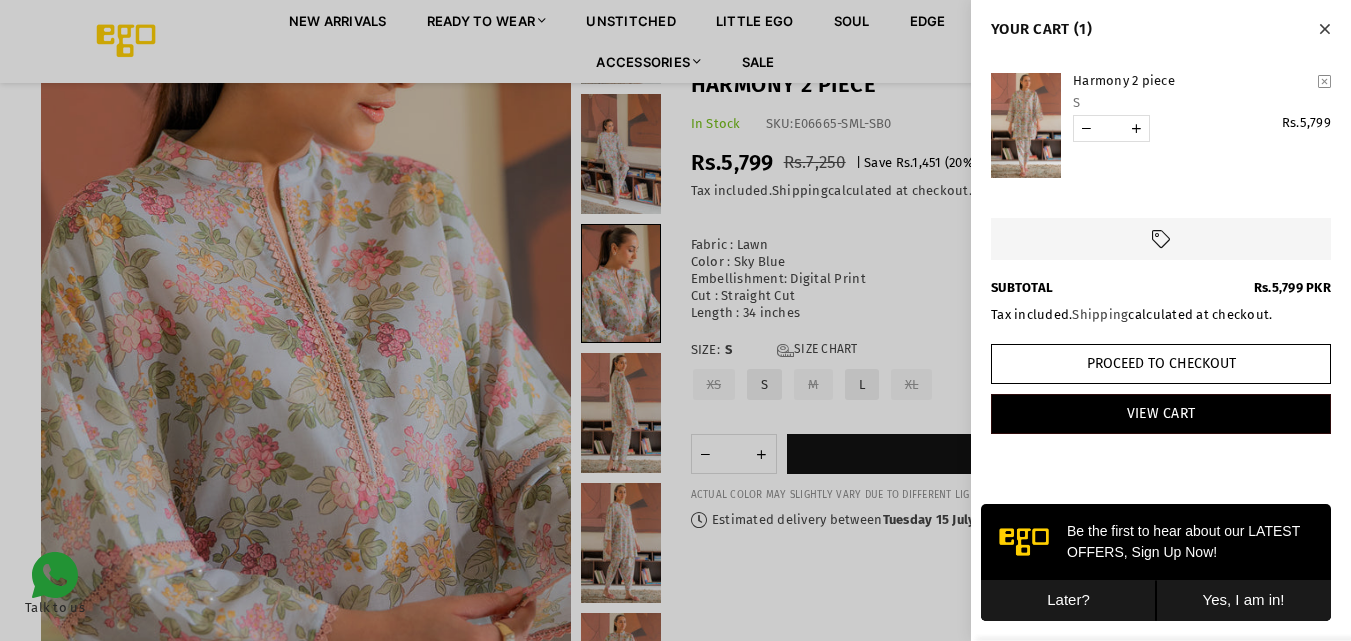 click at bounding box center [1324, 28] 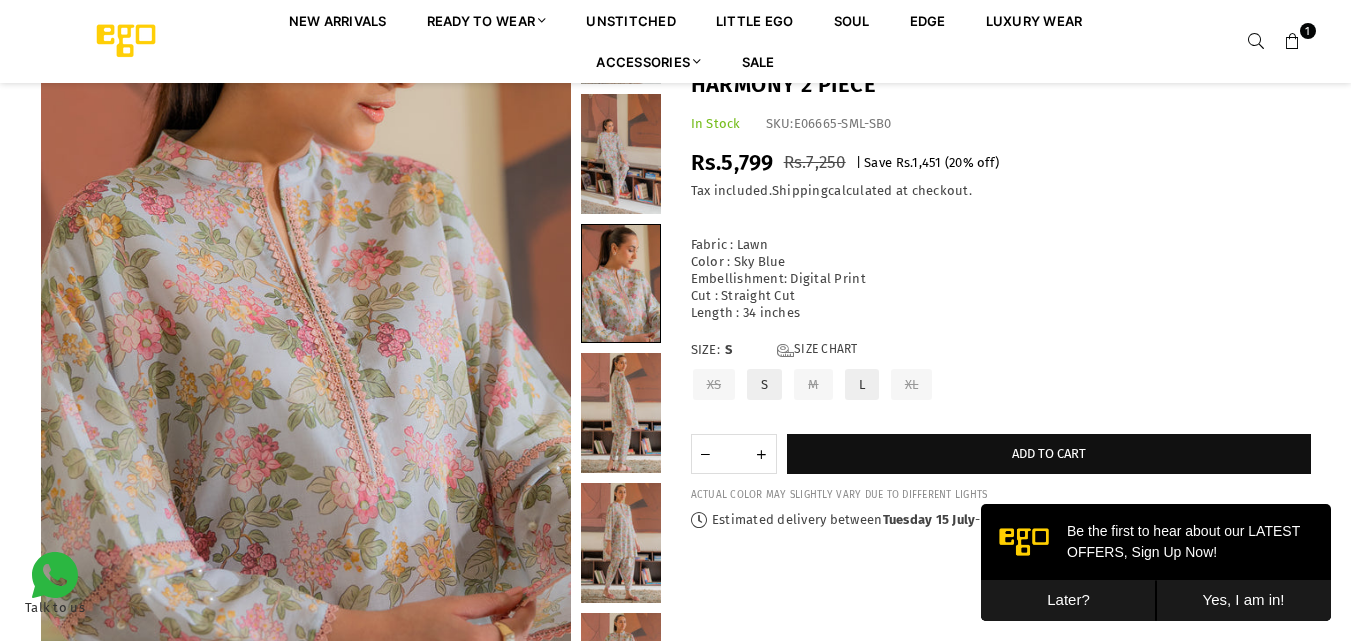 click on "Later?" at bounding box center [1068, 600] 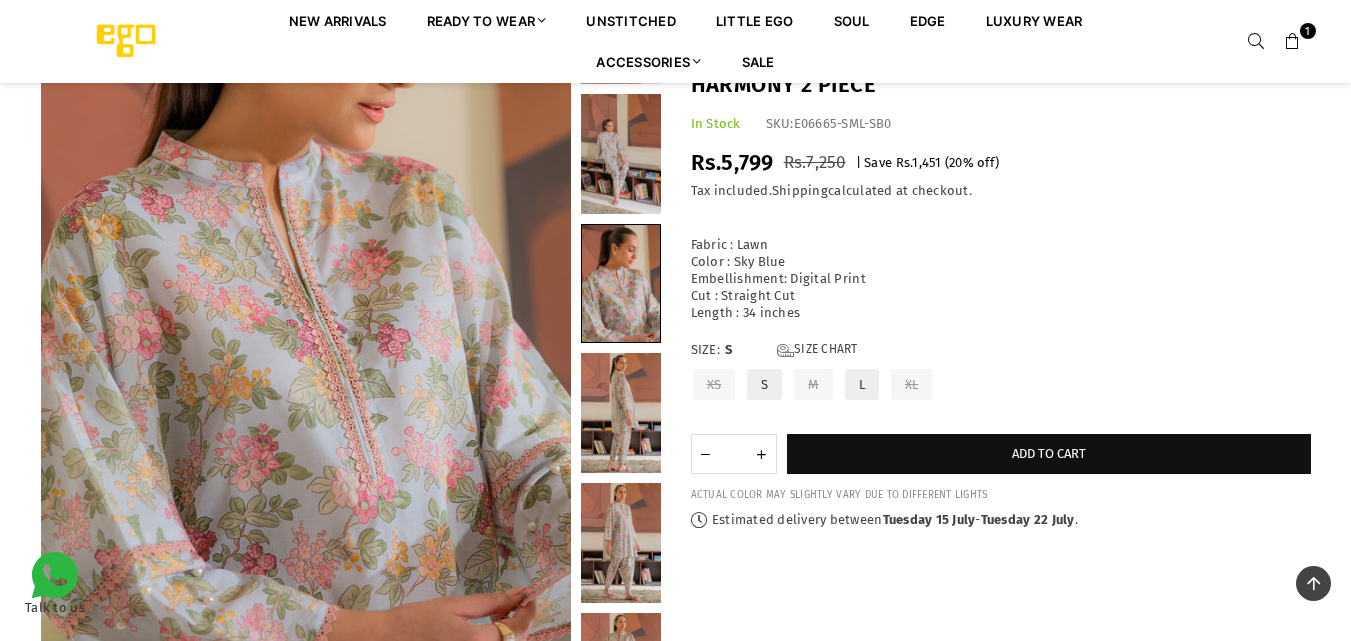 click on "S" at bounding box center (764, 384) 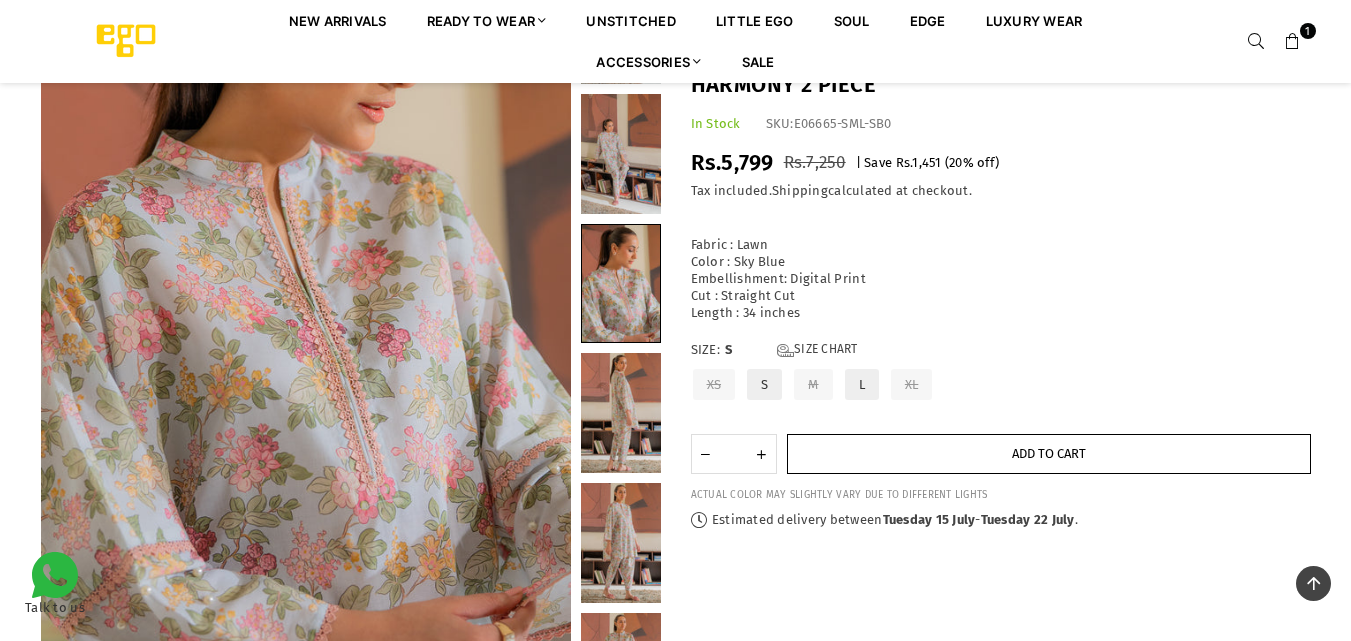 click on "Add to cart" at bounding box center [1049, 454] 